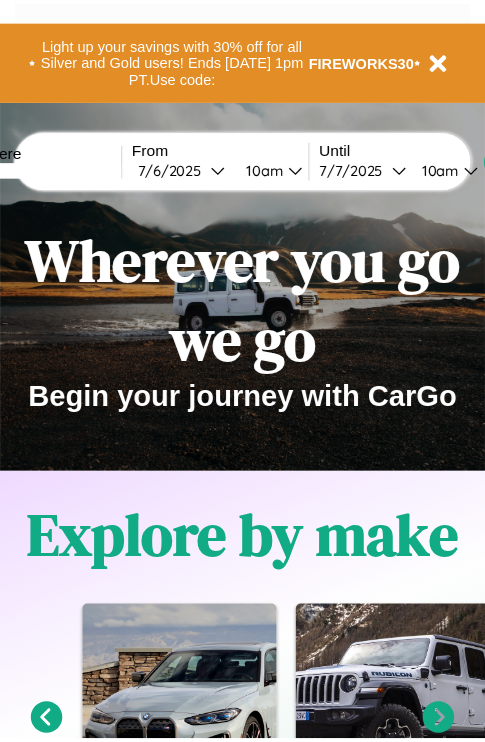 scroll, scrollTop: 0, scrollLeft: 0, axis: both 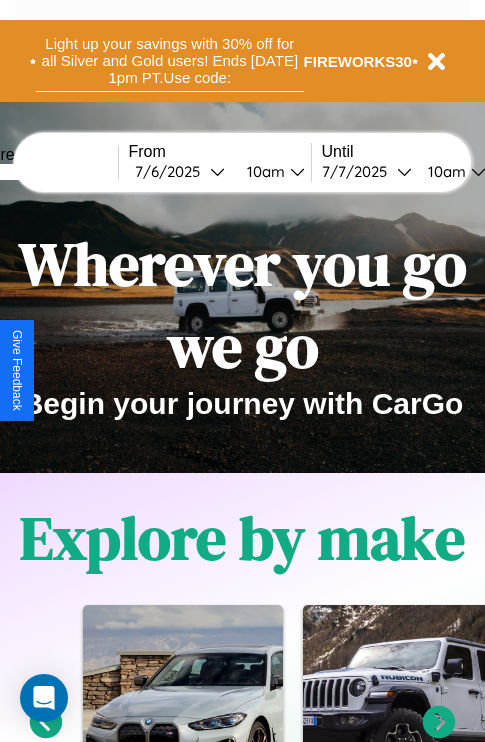 click on "Light up your savings with 30% off for all Silver and Gold users! Ends [DATE] 1pm PT.  Use code:" at bounding box center (170, 61) 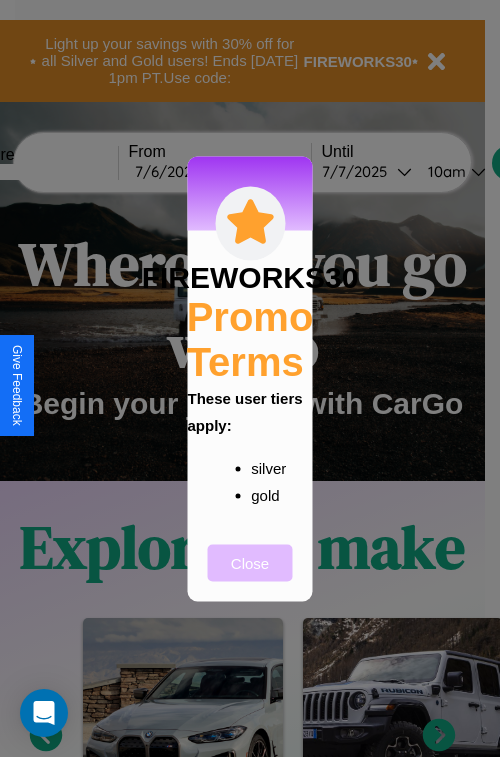 click on "Close" at bounding box center [250, 562] 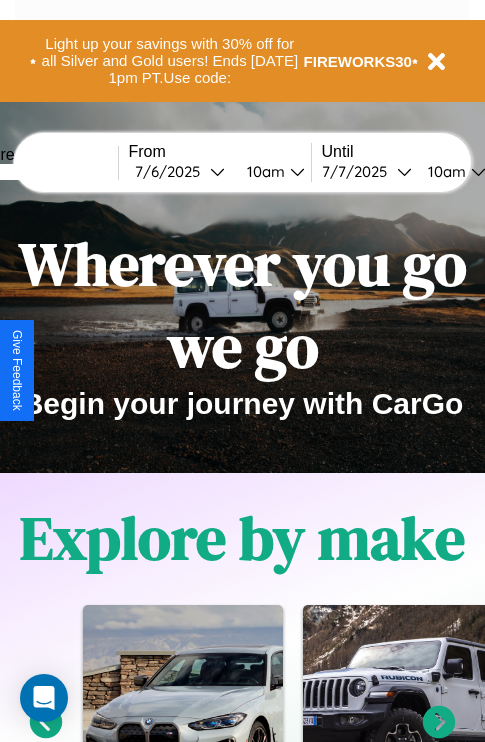 scroll, scrollTop: 308, scrollLeft: 0, axis: vertical 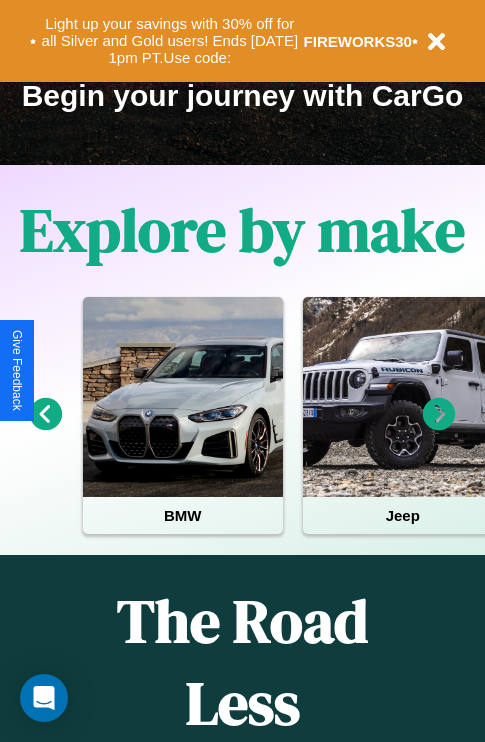click 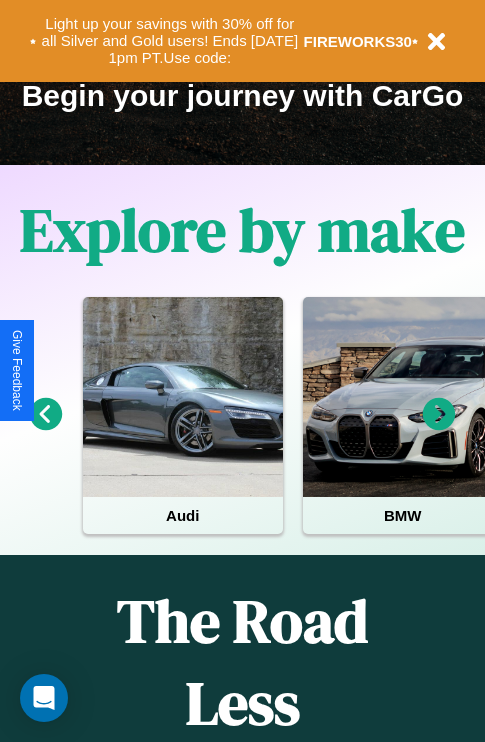 click 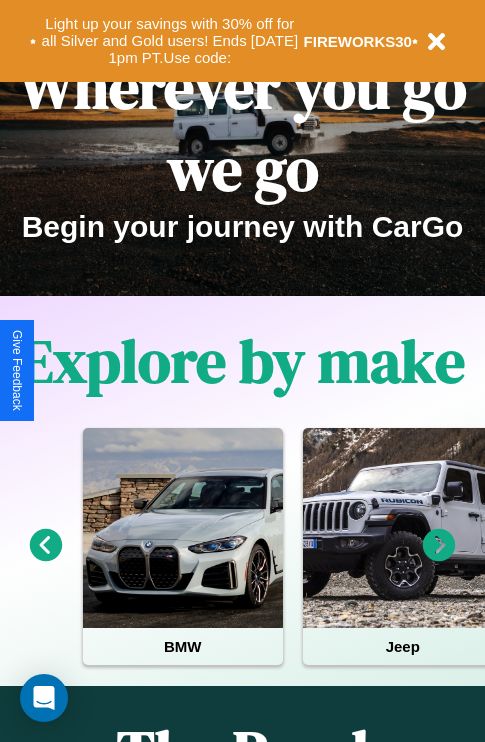 scroll, scrollTop: 0, scrollLeft: 0, axis: both 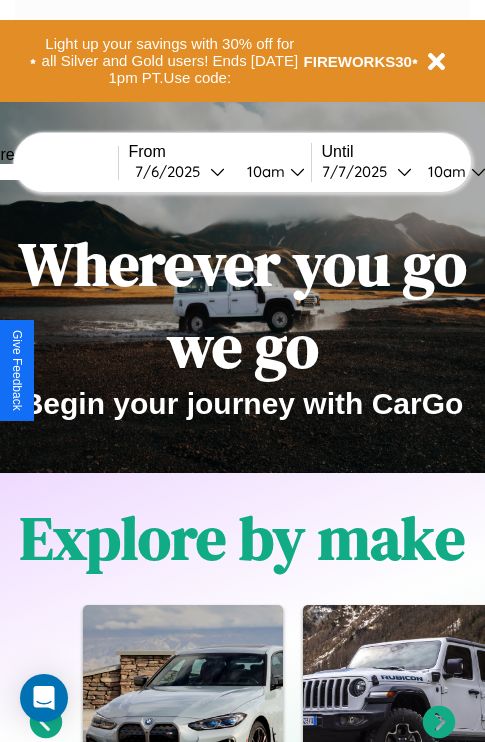 click at bounding box center [43, 172] 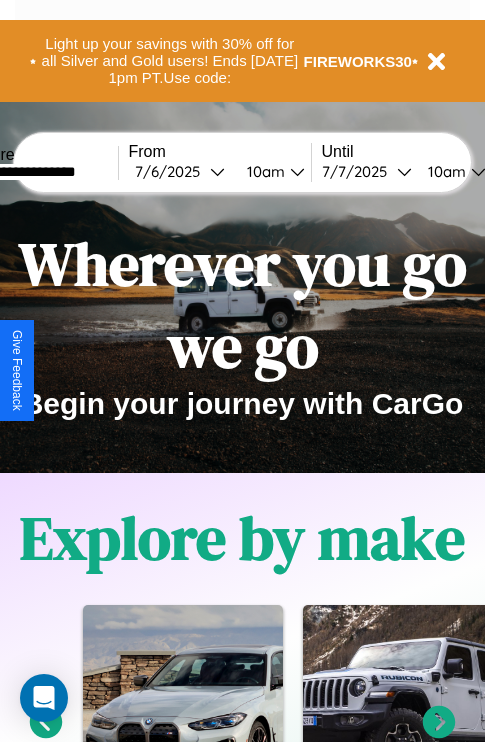 type on "**********" 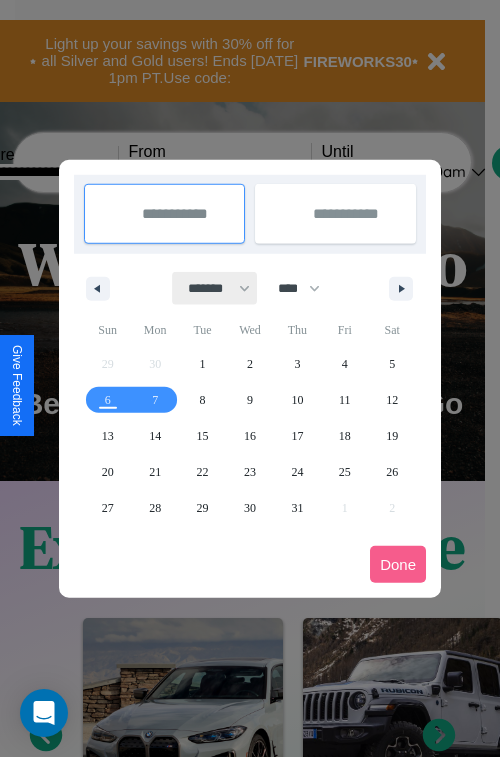 click on "******* ******** ***** ***** *** **** **** ****** ********* ******* ******** ********" at bounding box center (215, 288) 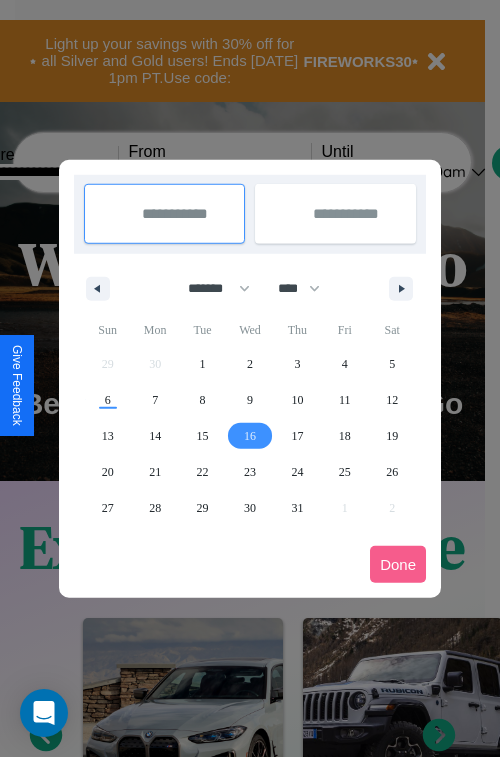click on "16" at bounding box center [250, 436] 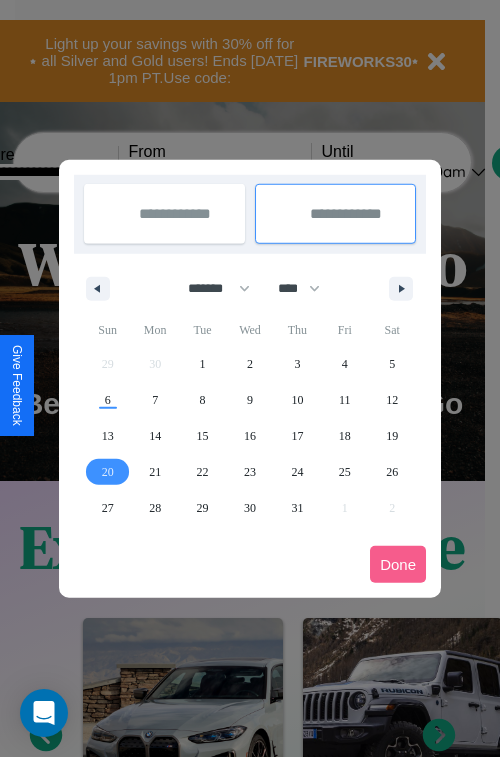 click on "20" at bounding box center (108, 472) 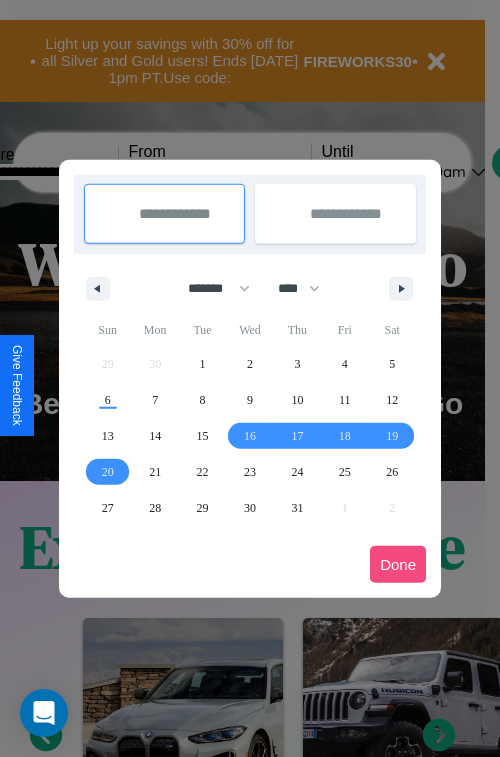 click on "Done" at bounding box center (398, 564) 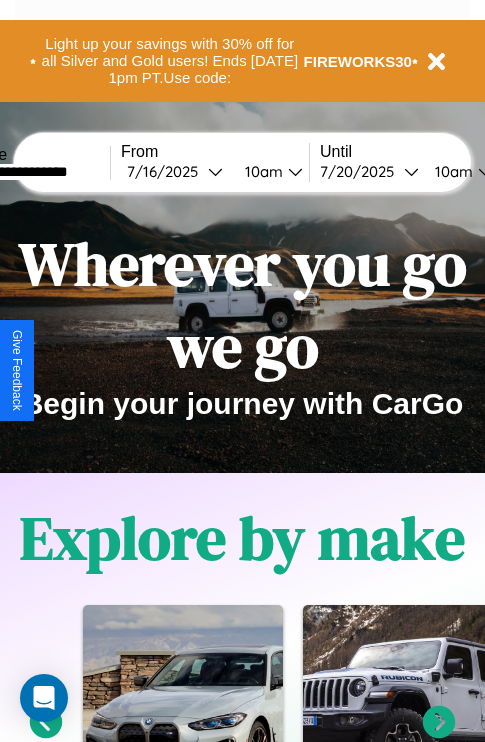 scroll, scrollTop: 0, scrollLeft: 75, axis: horizontal 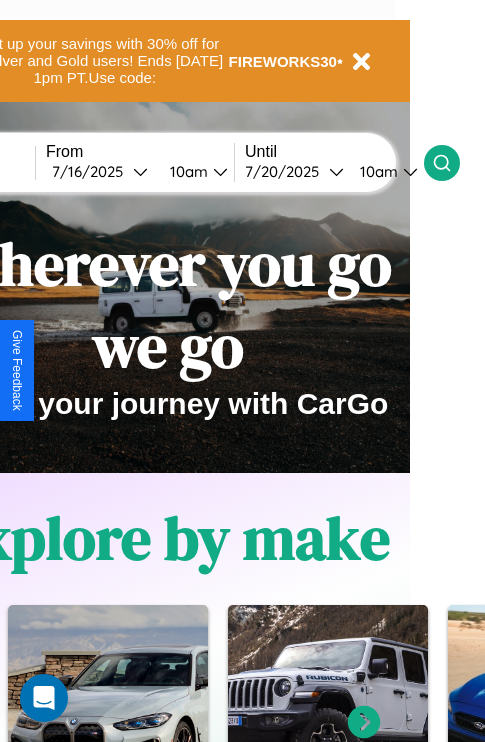 click 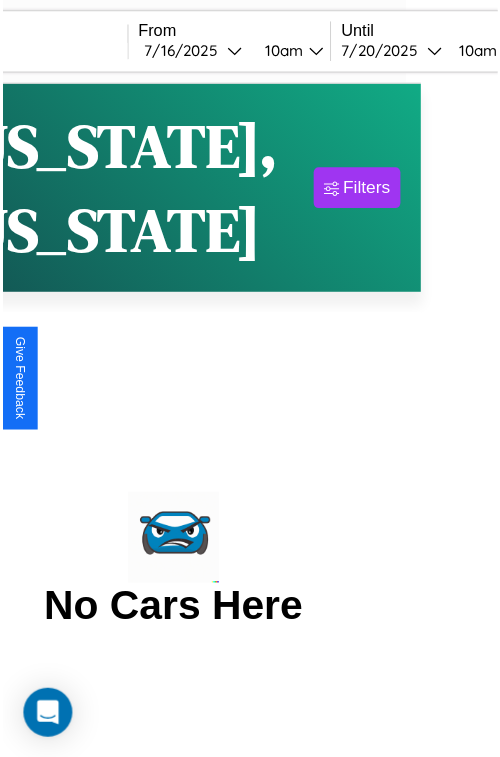 scroll, scrollTop: 0, scrollLeft: 0, axis: both 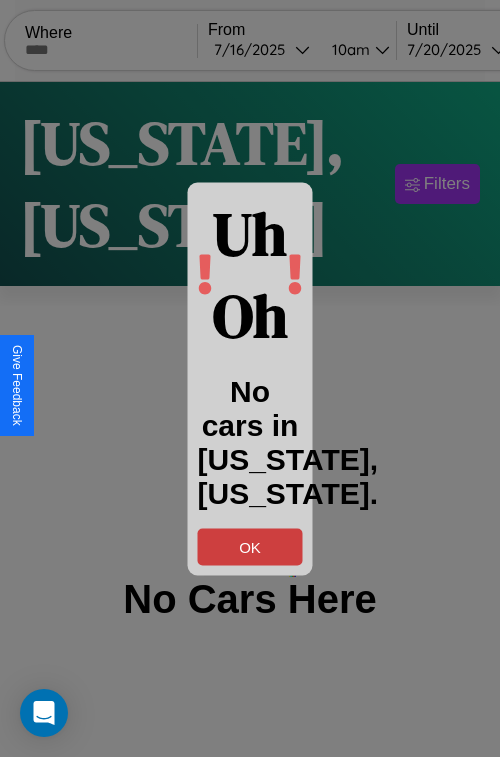 click on "OK" at bounding box center (250, 546) 